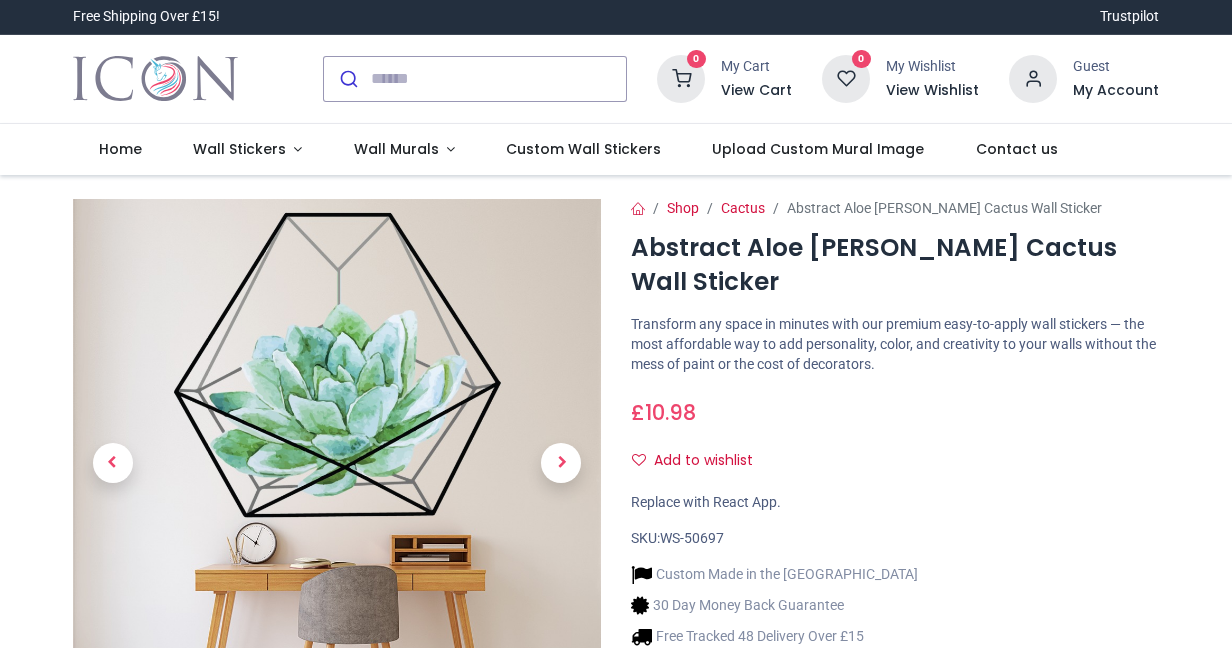 scroll, scrollTop: 0, scrollLeft: 0, axis: both 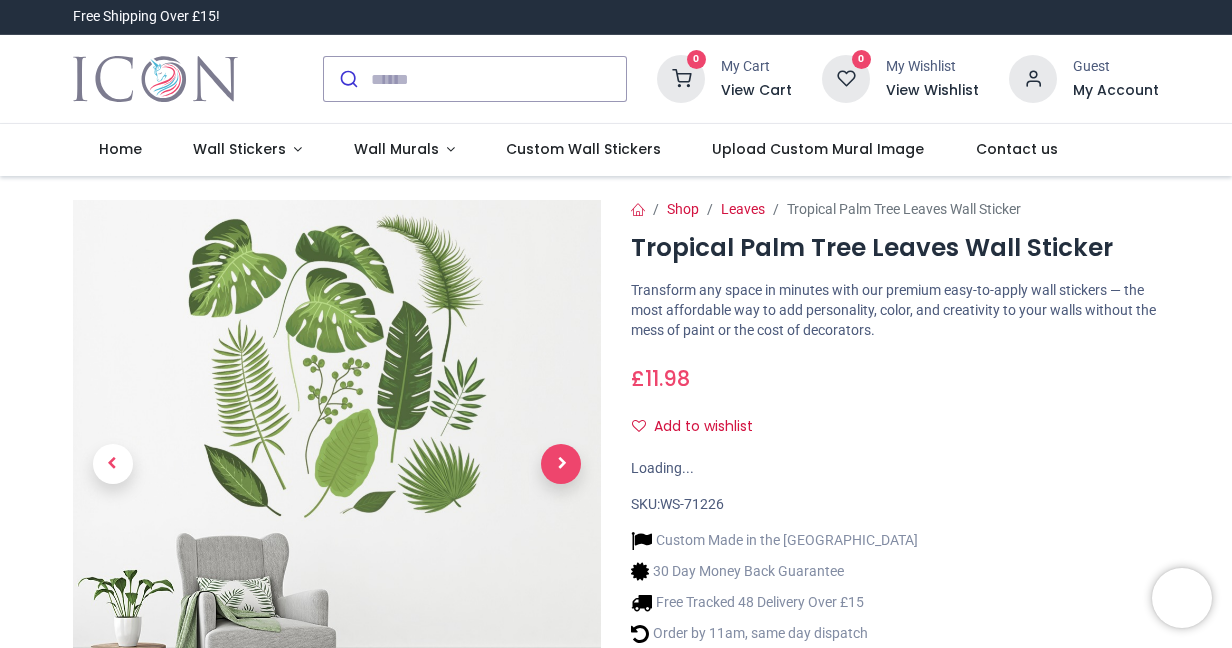 click at bounding box center [561, 464] 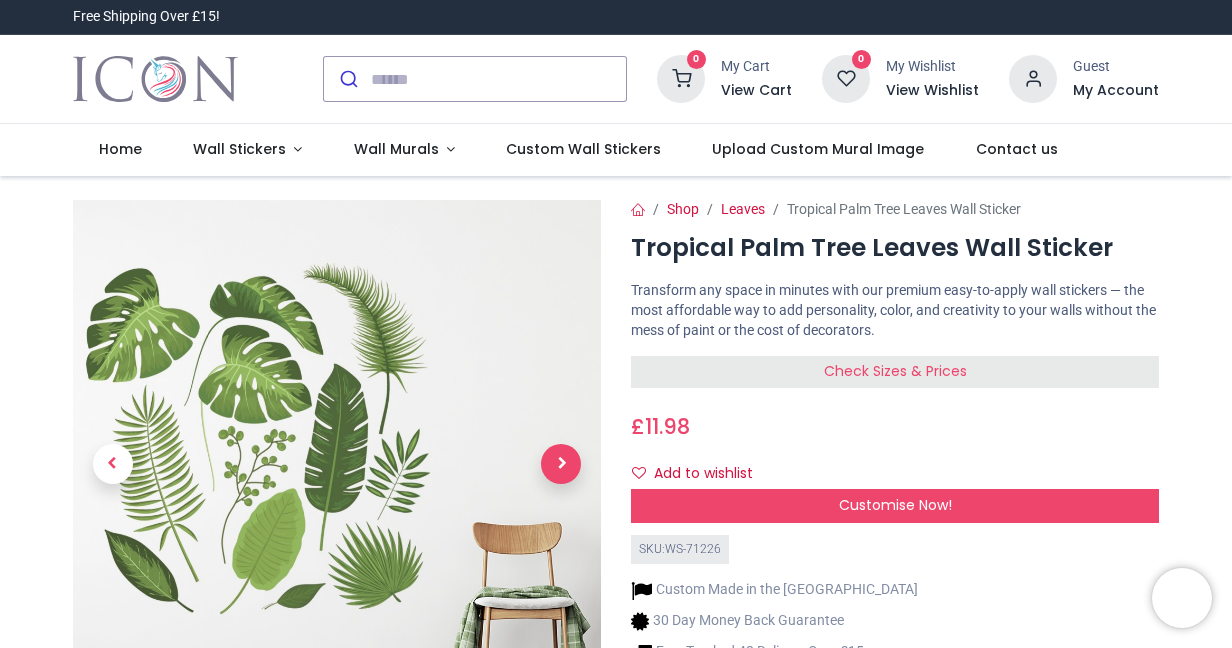 click at bounding box center (561, 464) 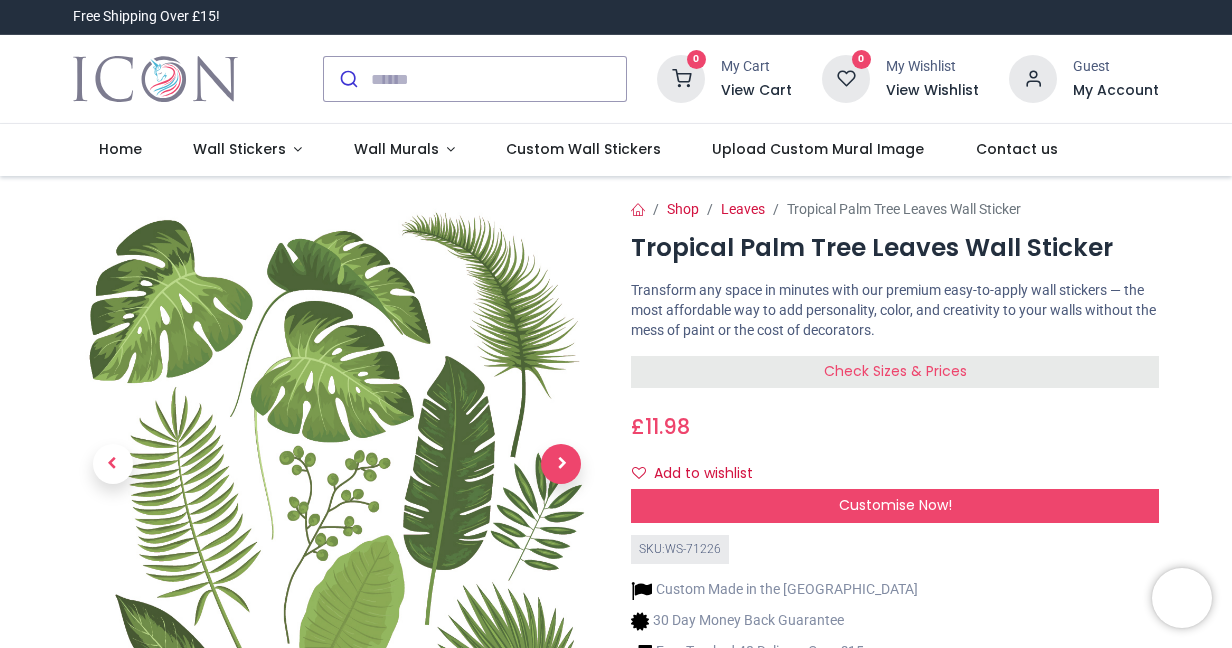 click at bounding box center [561, 464] 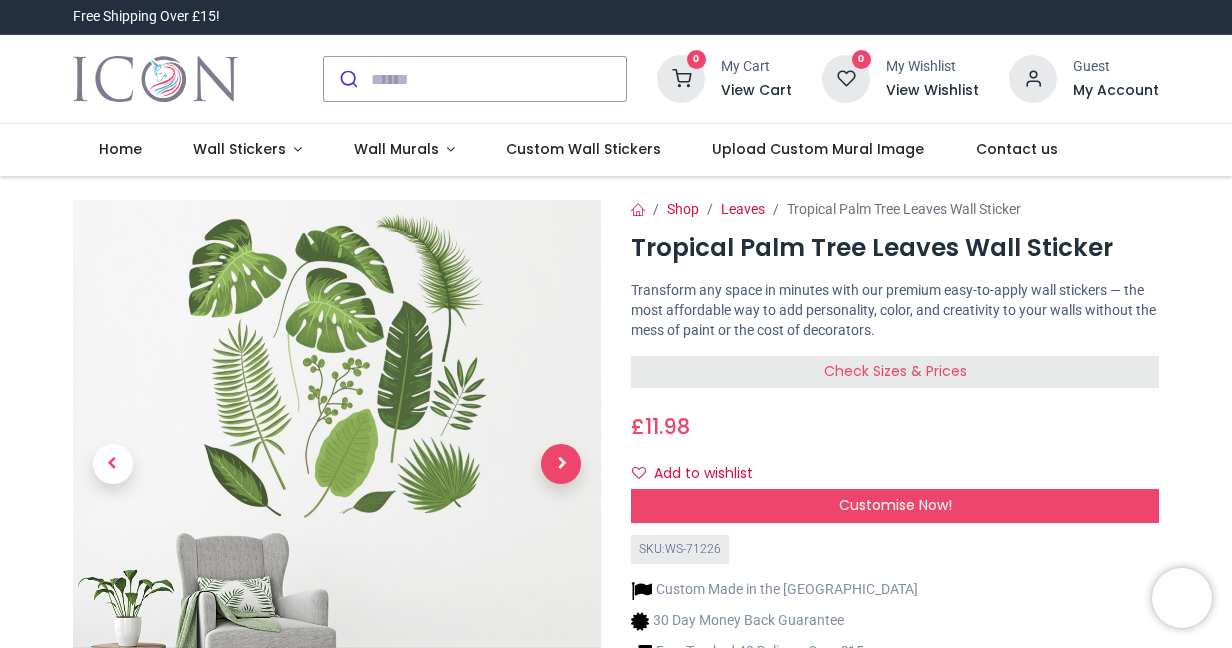 click at bounding box center (561, 464) 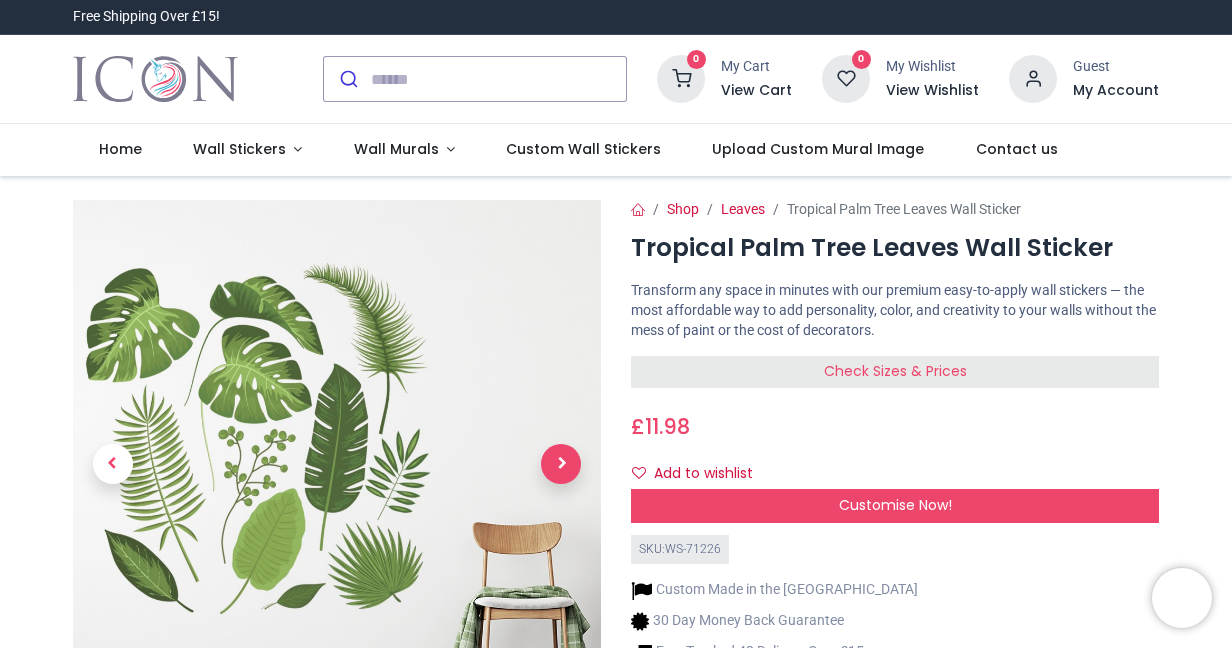 click at bounding box center [561, 464] 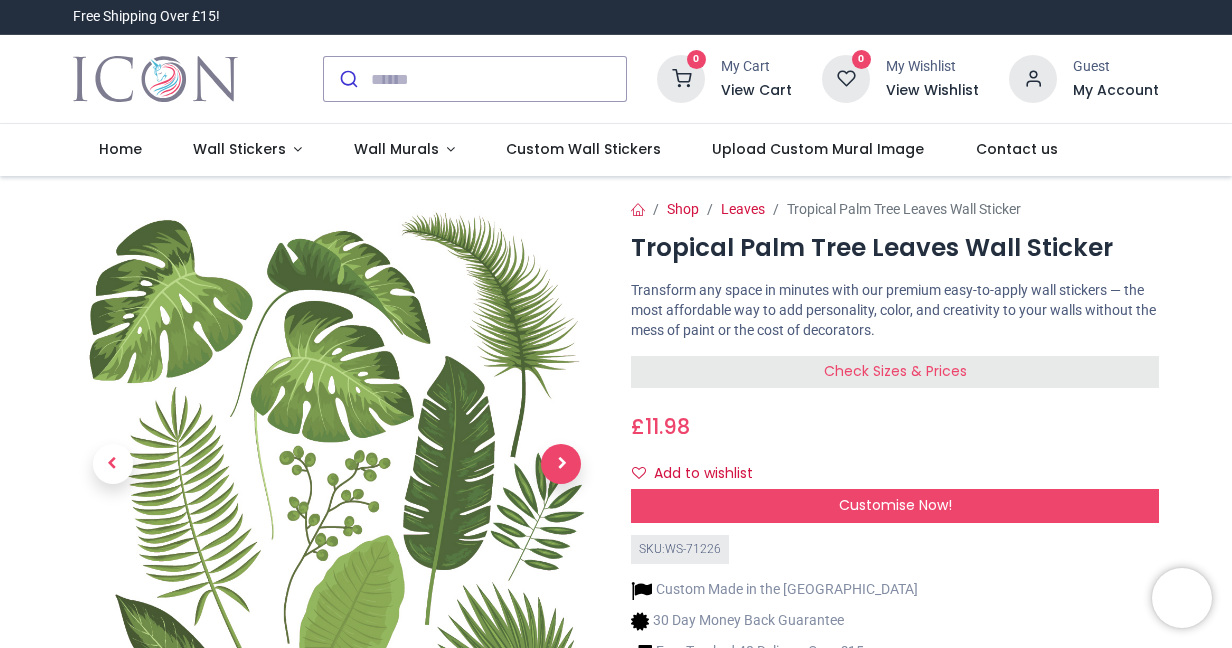 click at bounding box center [561, 464] 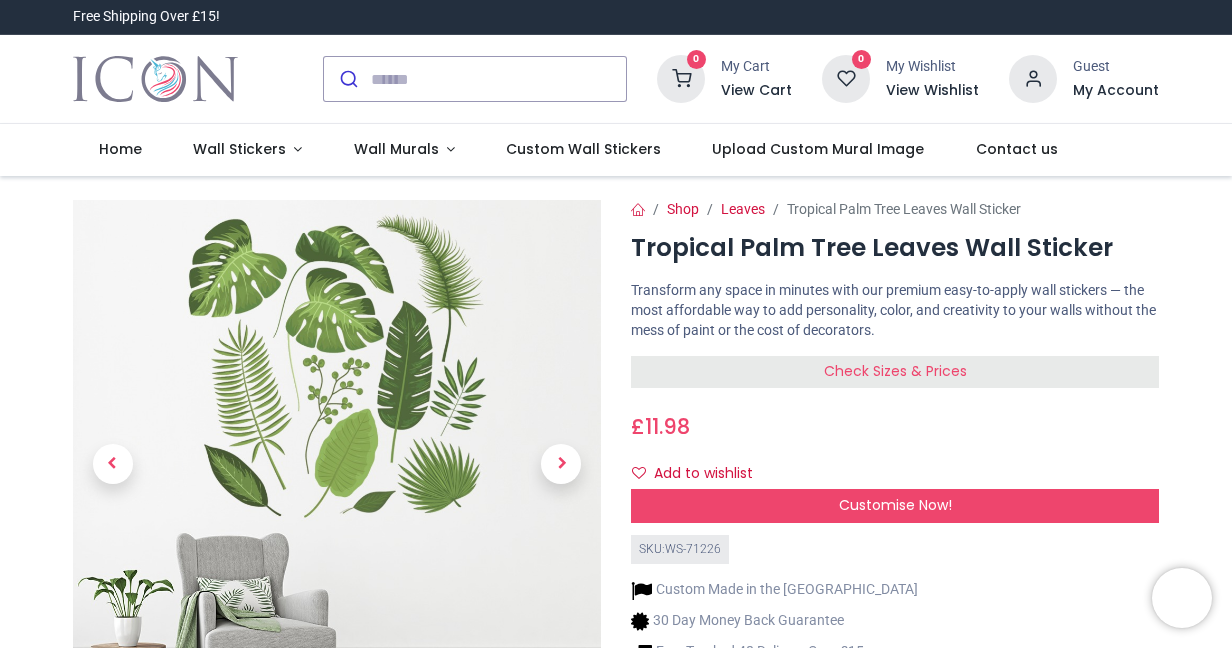 click at bounding box center (561, 464) 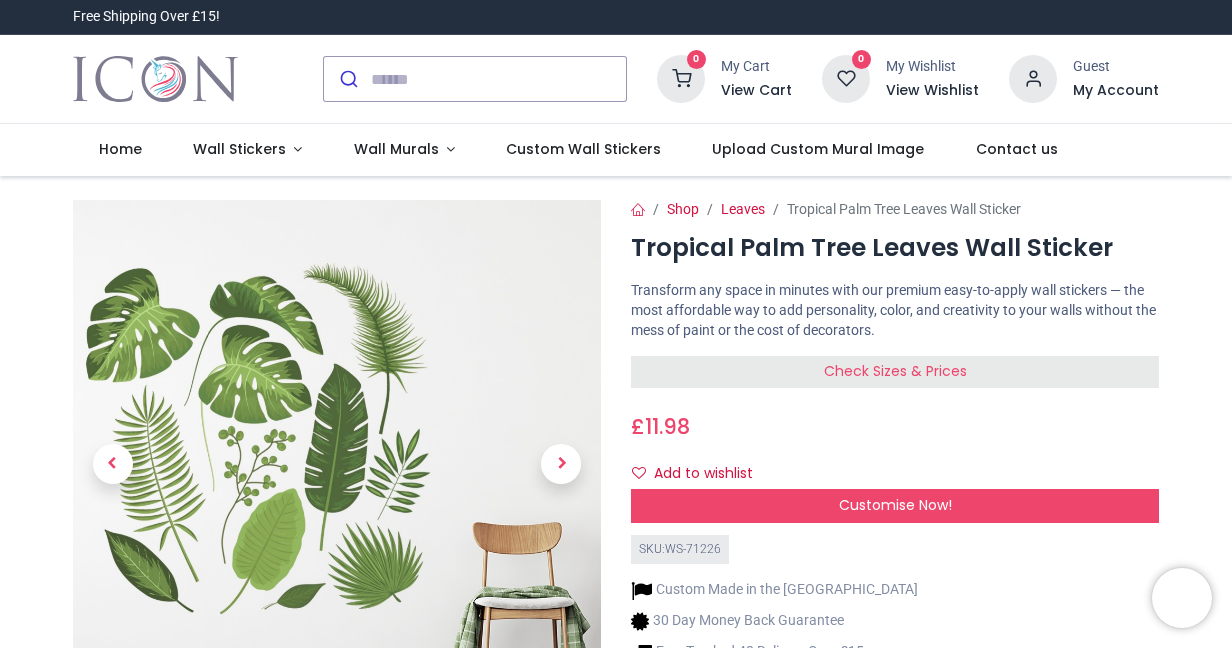 click at bounding box center (561, 464) 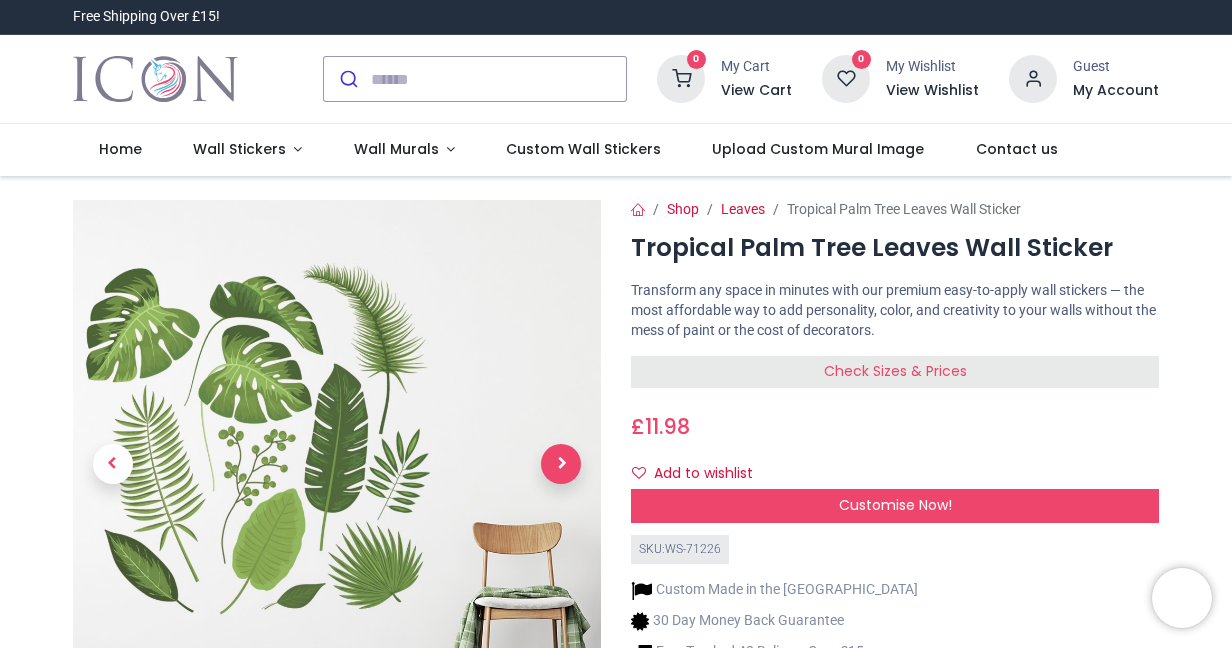 click at bounding box center [561, 464] 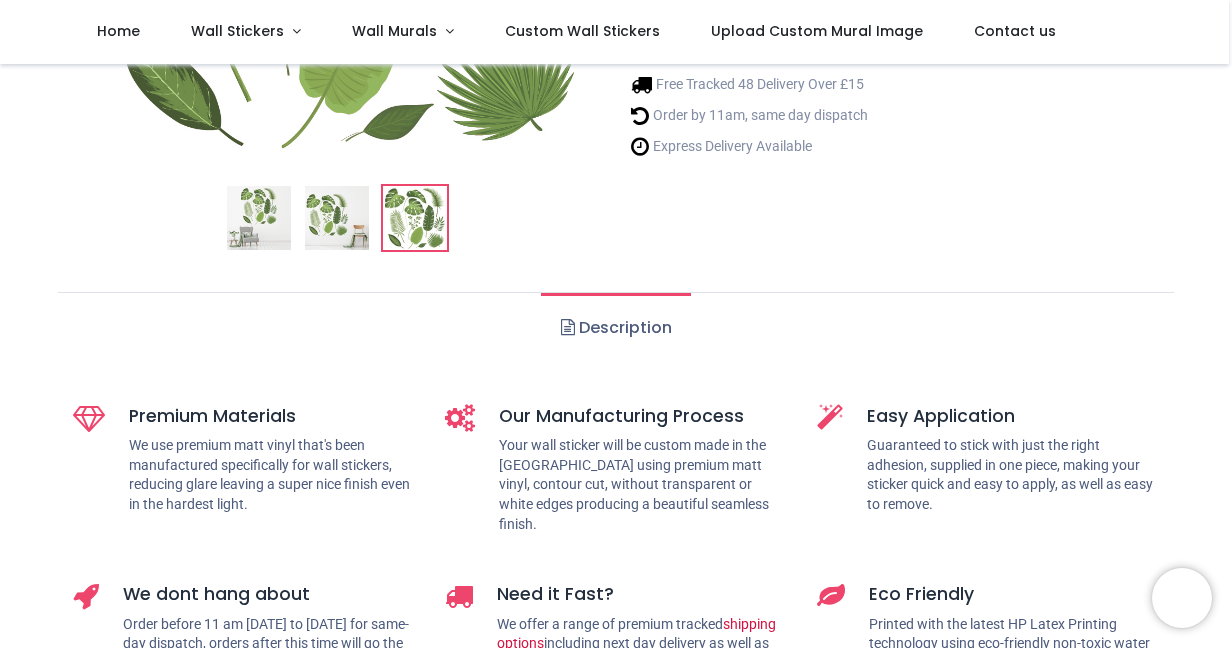 scroll, scrollTop: 364, scrollLeft: 0, axis: vertical 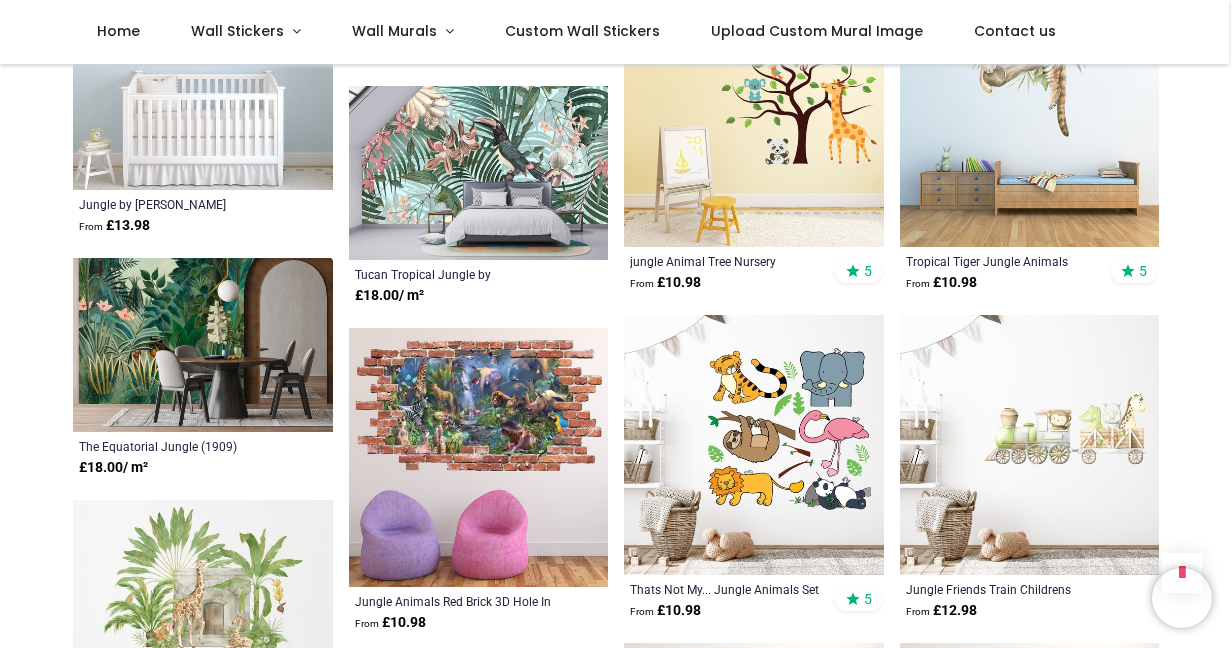 click at bounding box center (203, 345) 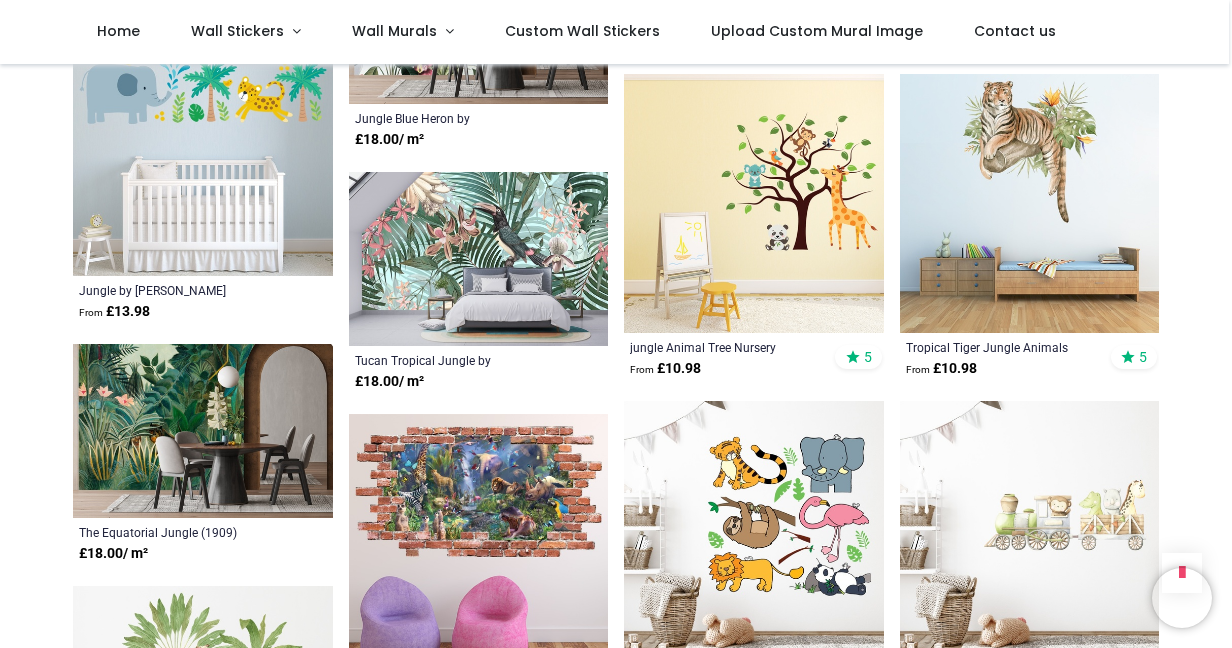 scroll, scrollTop: 1032, scrollLeft: 0, axis: vertical 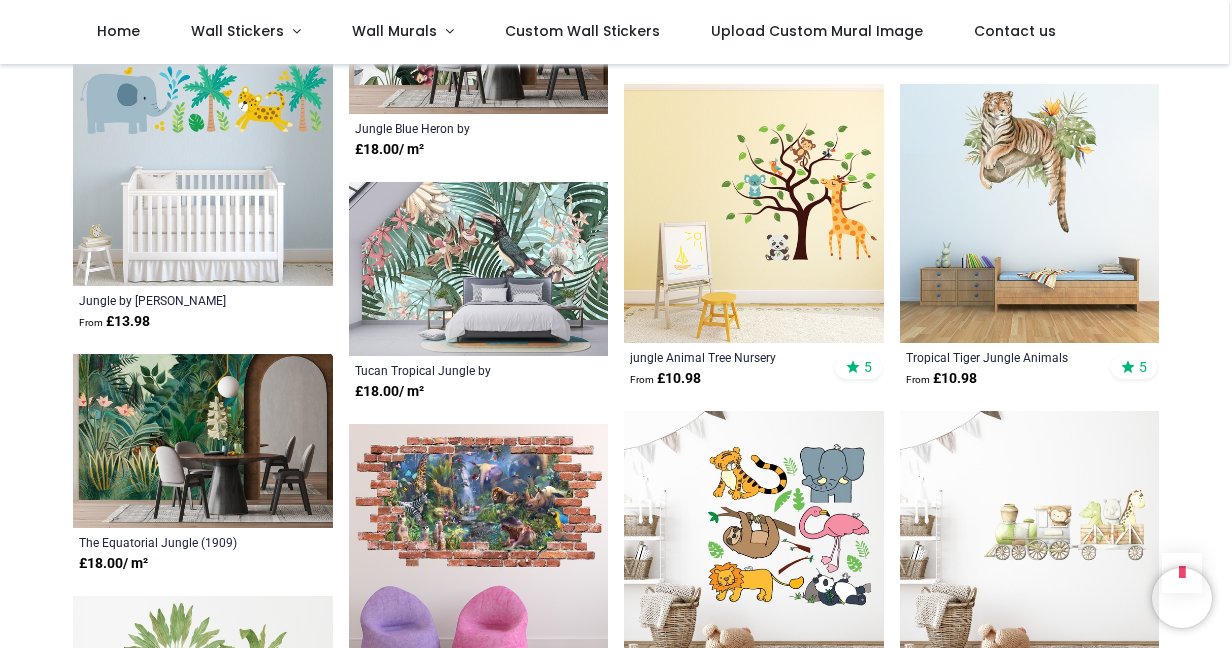 click at bounding box center (479, 269) 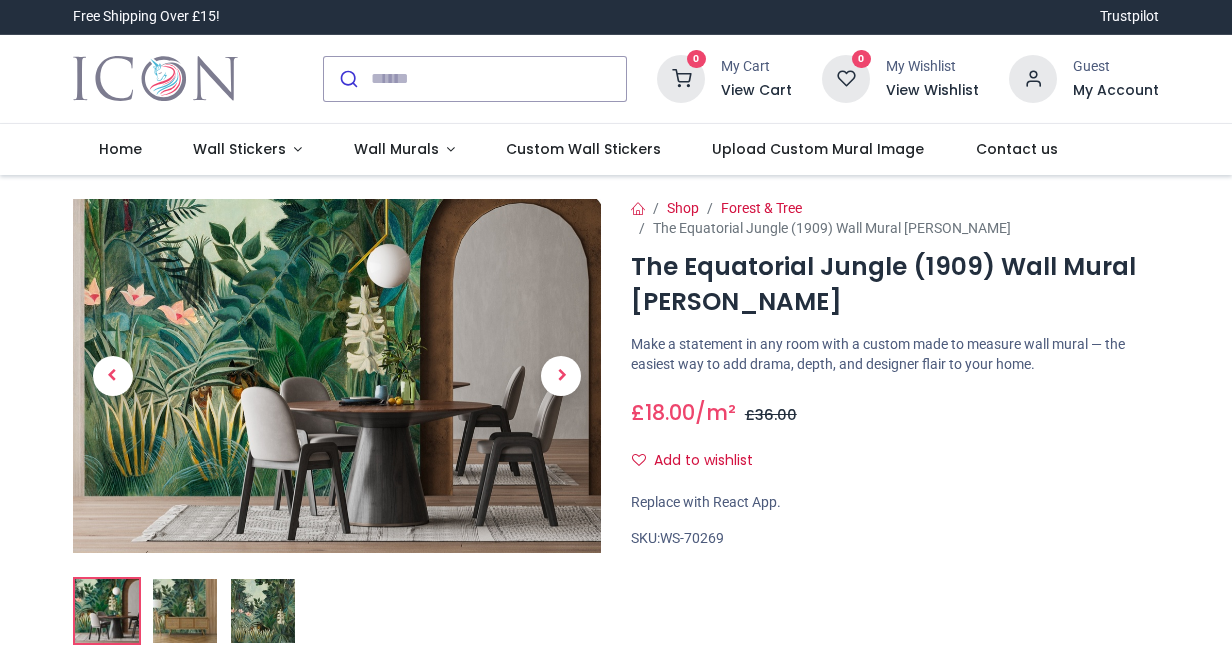 scroll, scrollTop: 0, scrollLeft: 0, axis: both 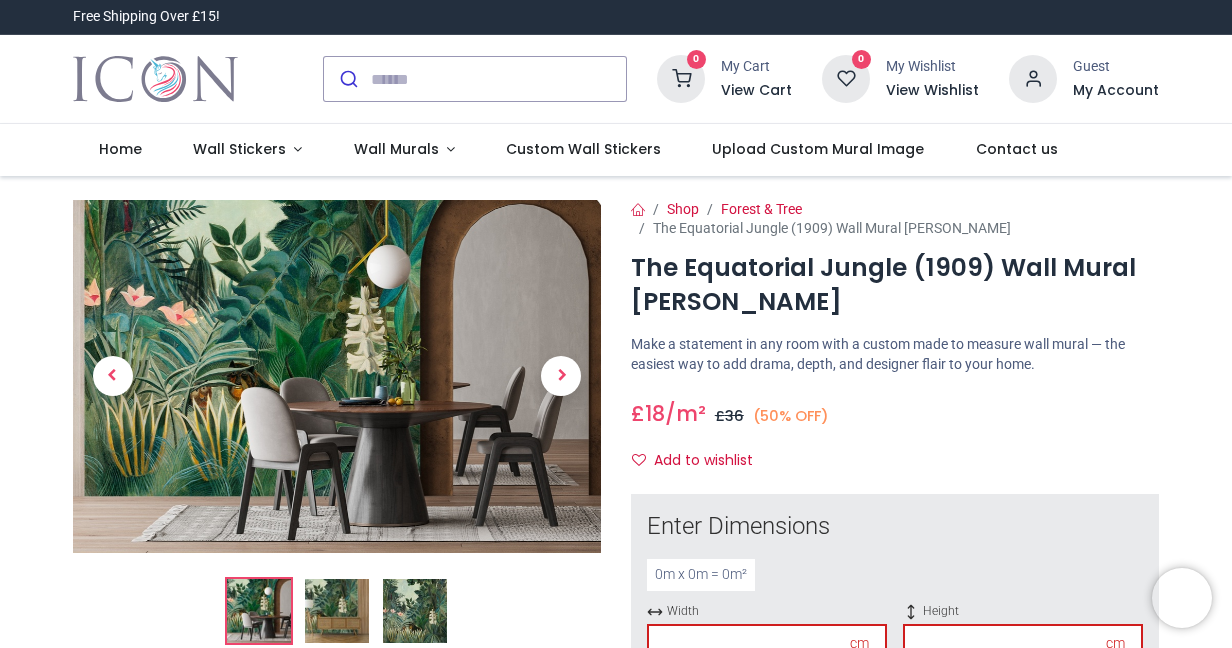 click at bounding box center [337, 611] 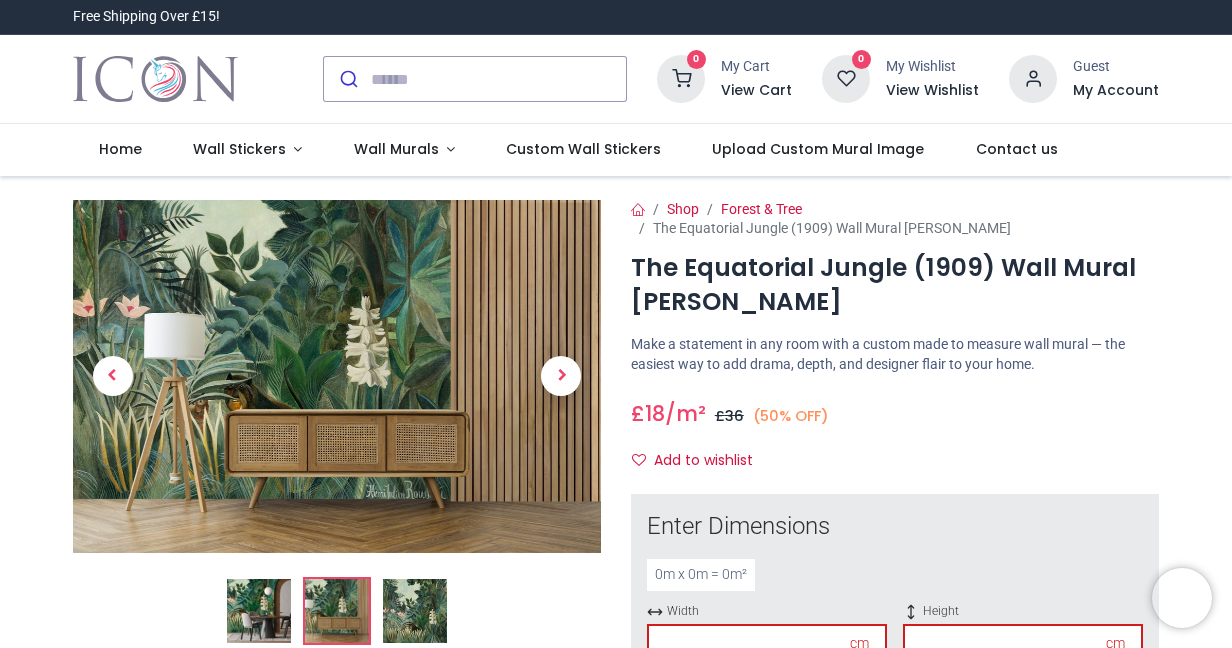 click at bounding box center [415, 611] 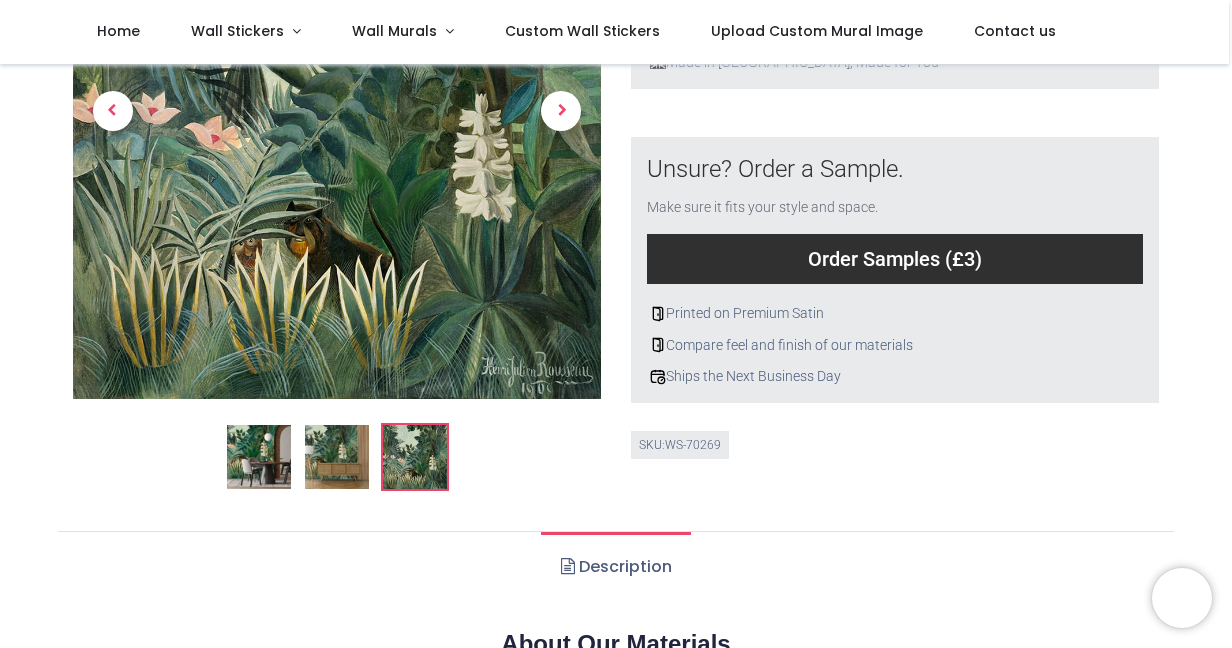 scroll, scrollTop: 677, scrollLeft: 0, axis: vertical 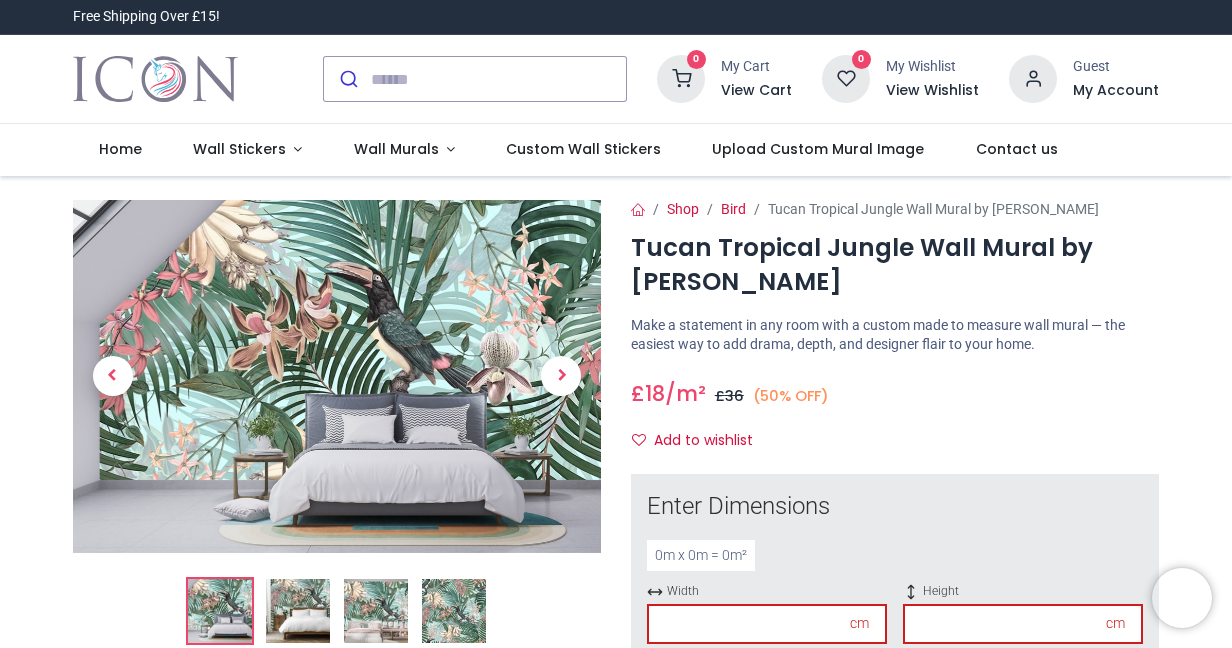 click at bounding box center [376, 611] 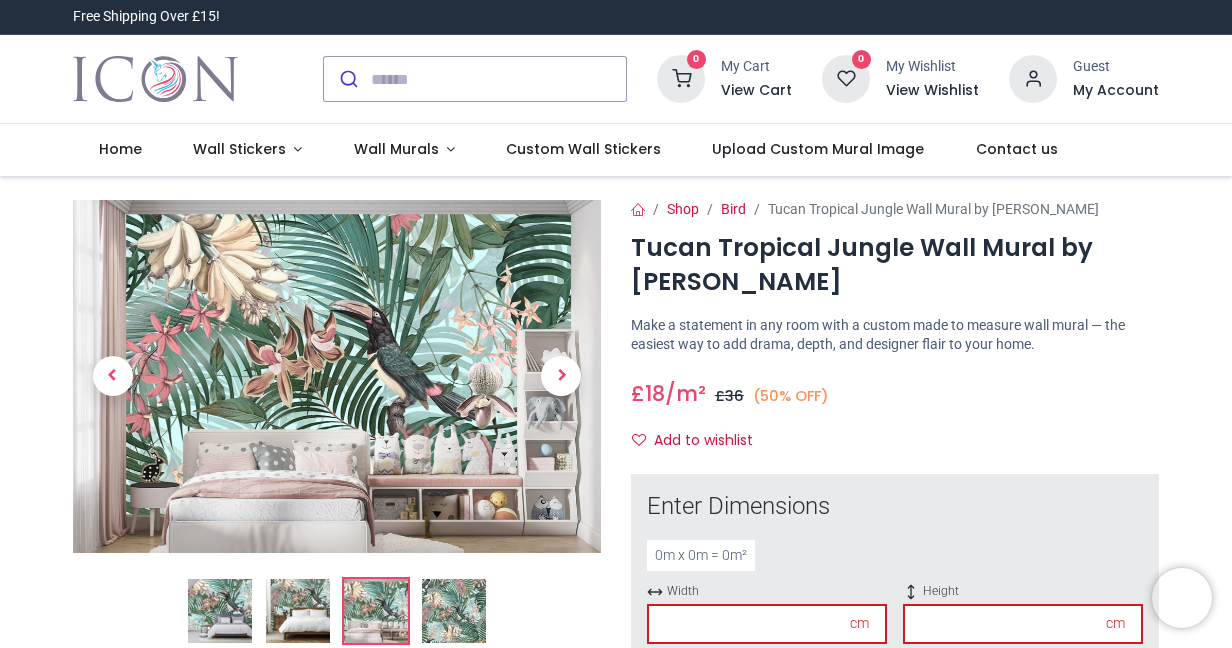 click at bounding box center [454, 611] 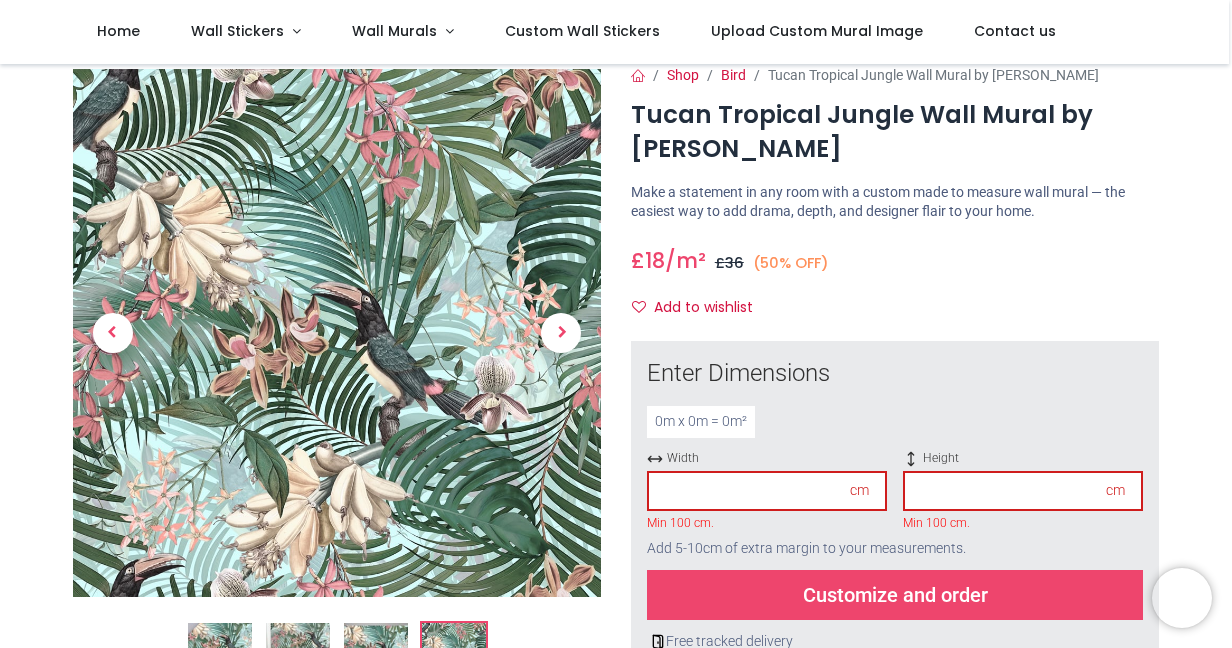scroll, scrollTop: 44, scrollLeft: 0, axis: vertical 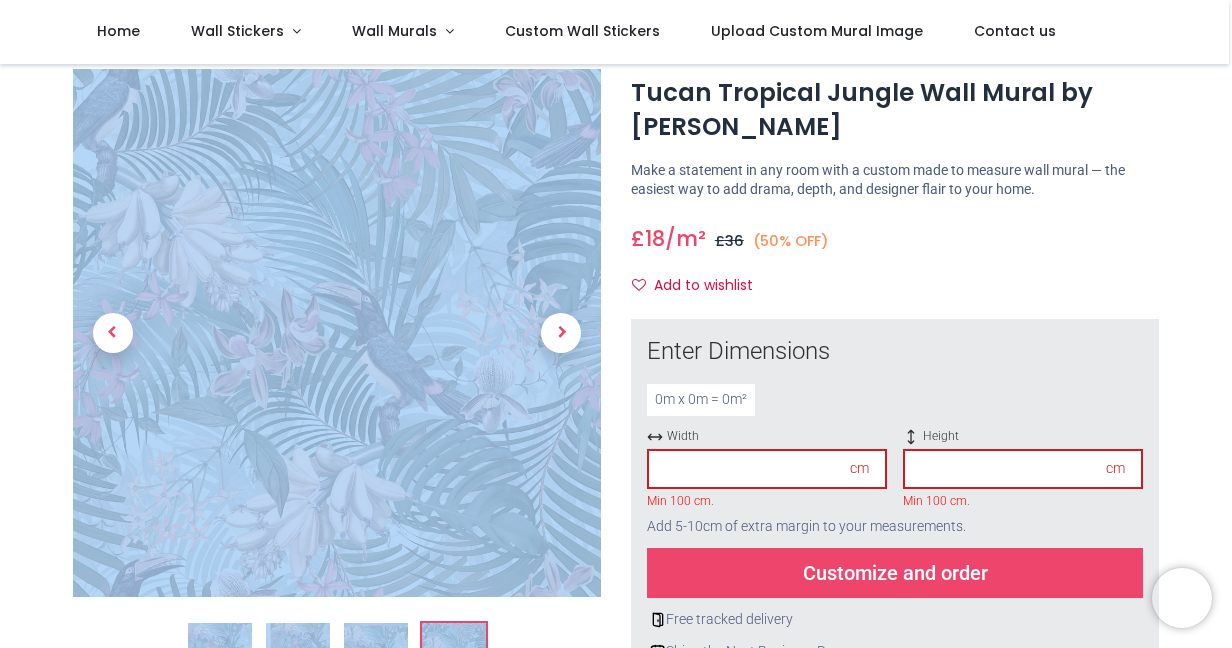 drag, startPoint x: 1227, startPoint y: 51, endPoint x: 1230, endPoint y: 66, distance: 15.297058 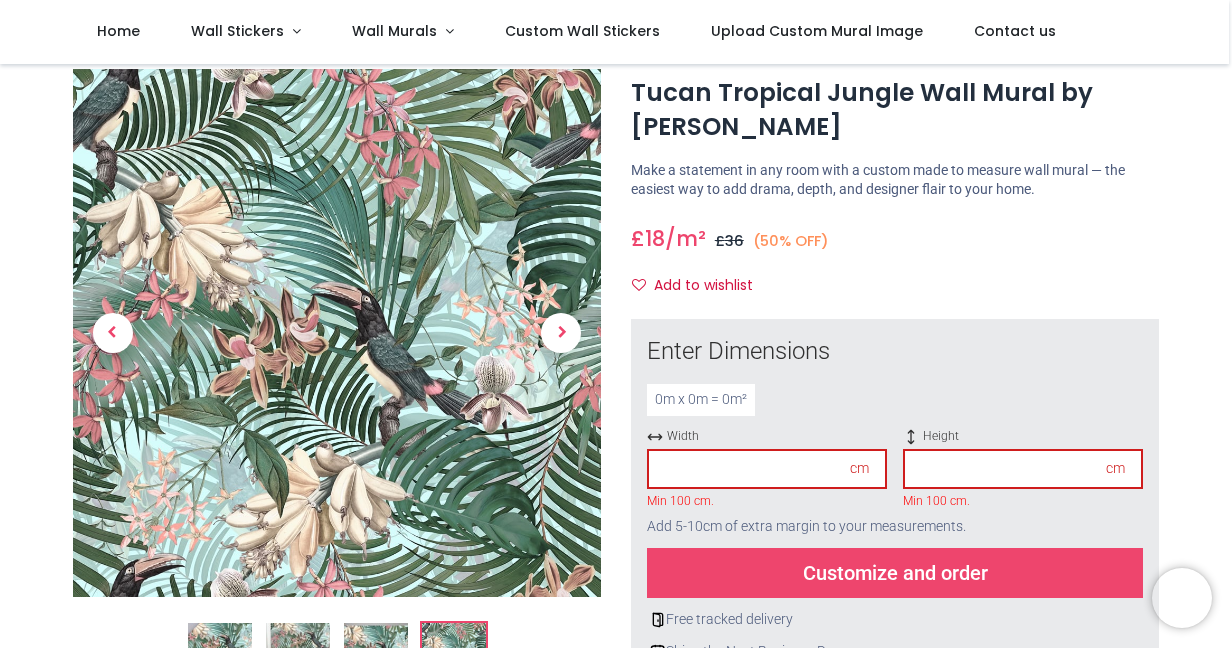 drag, startPoint x: 1230, startPoint y: 66, endPoint x: 1183, endPoint y: 140, distance: 87.66413 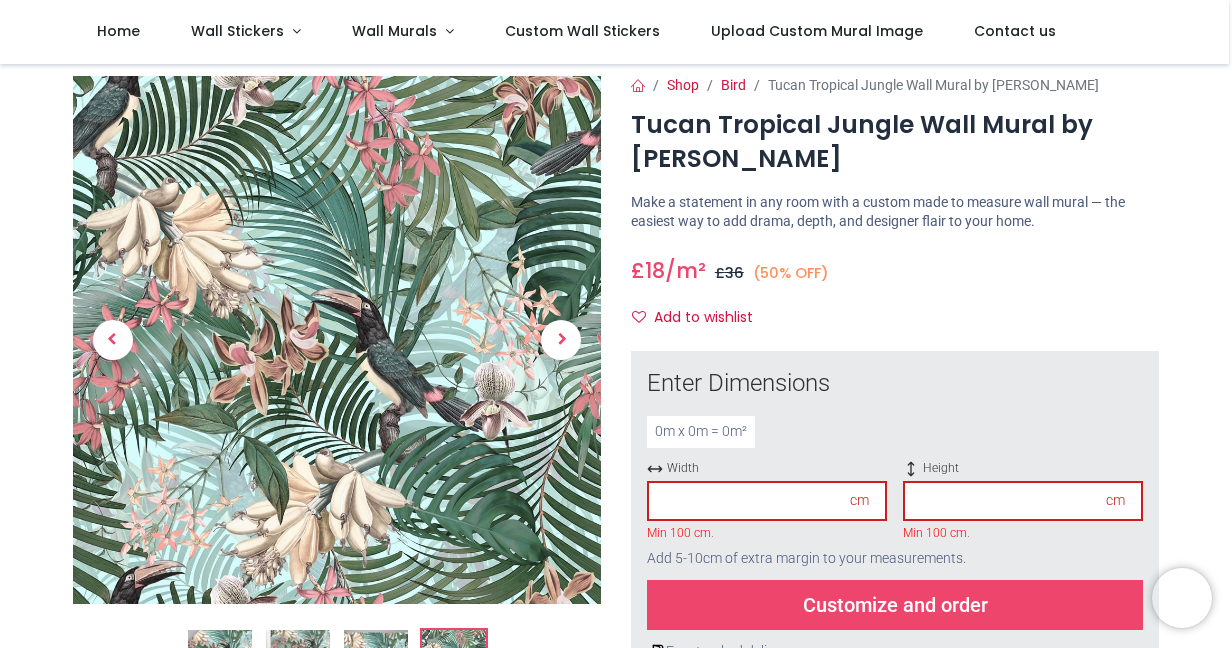 scroll, scrollTop: 0, scrollLeft: 0, axis: both 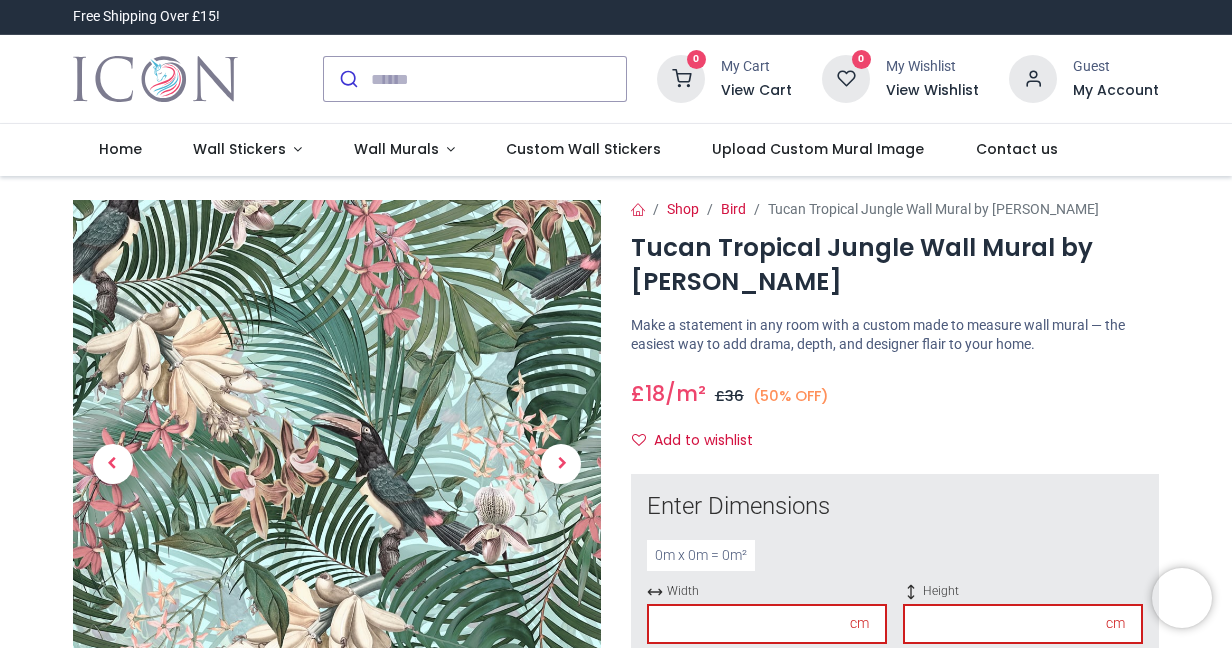drag, startPoint x: 1227, startPoint y: 42, endPoint x: 1224, endPoint y: 58, distance: 16.27882 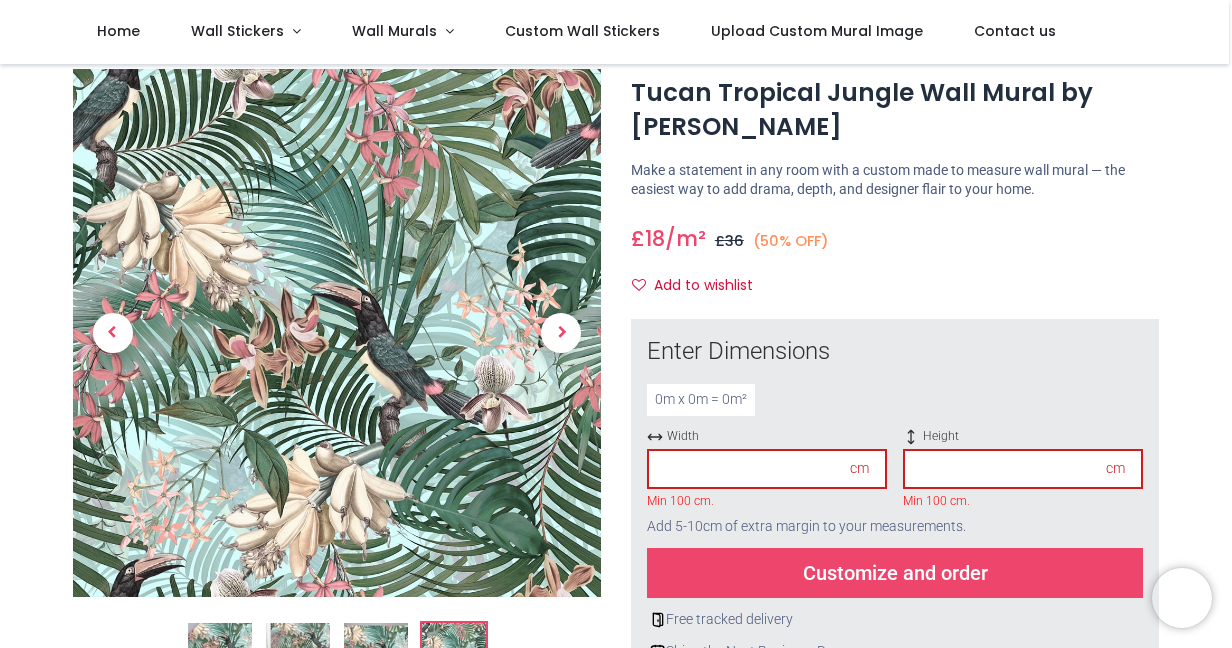 scroll, scrollTop: 33, scrollLeft: 0, axis: vertical 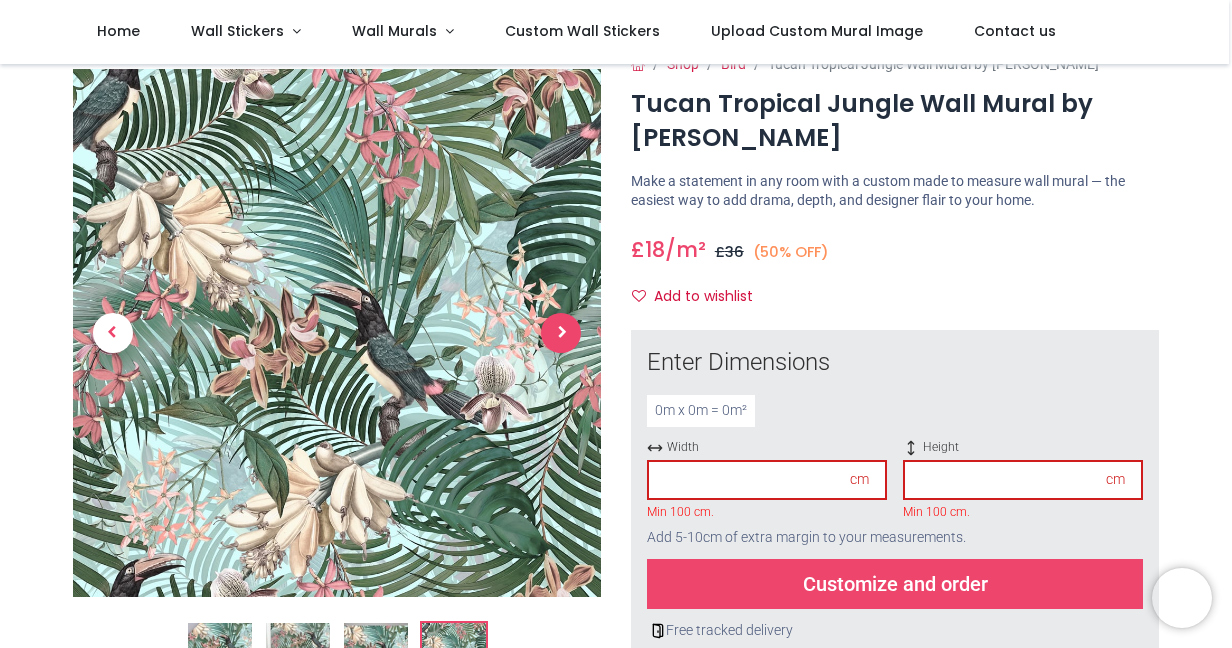 click at bounding box center (561, 333) 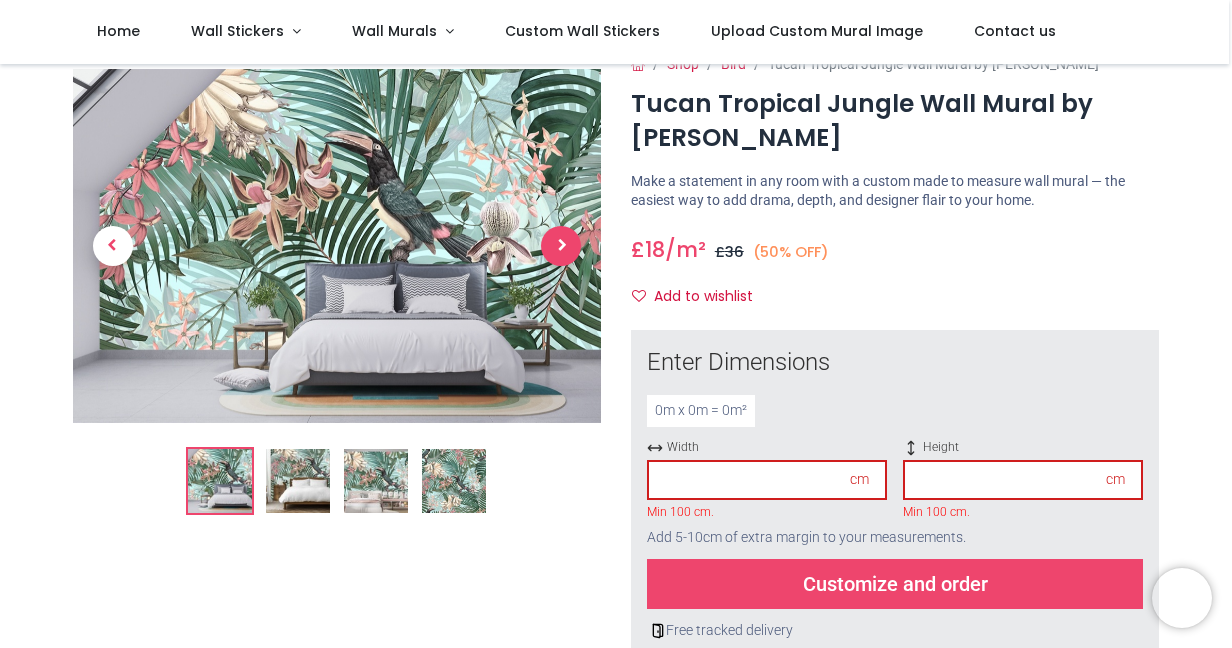 click at bounding box center (561, 246) 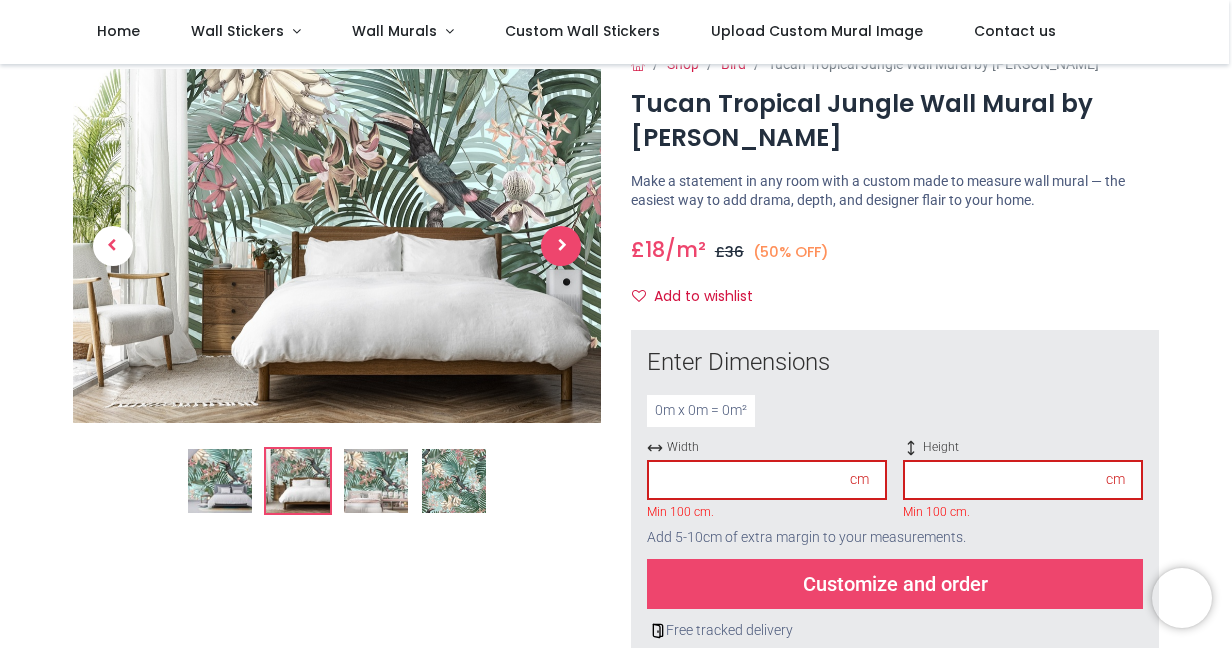 click at bounding box center (561, 246) 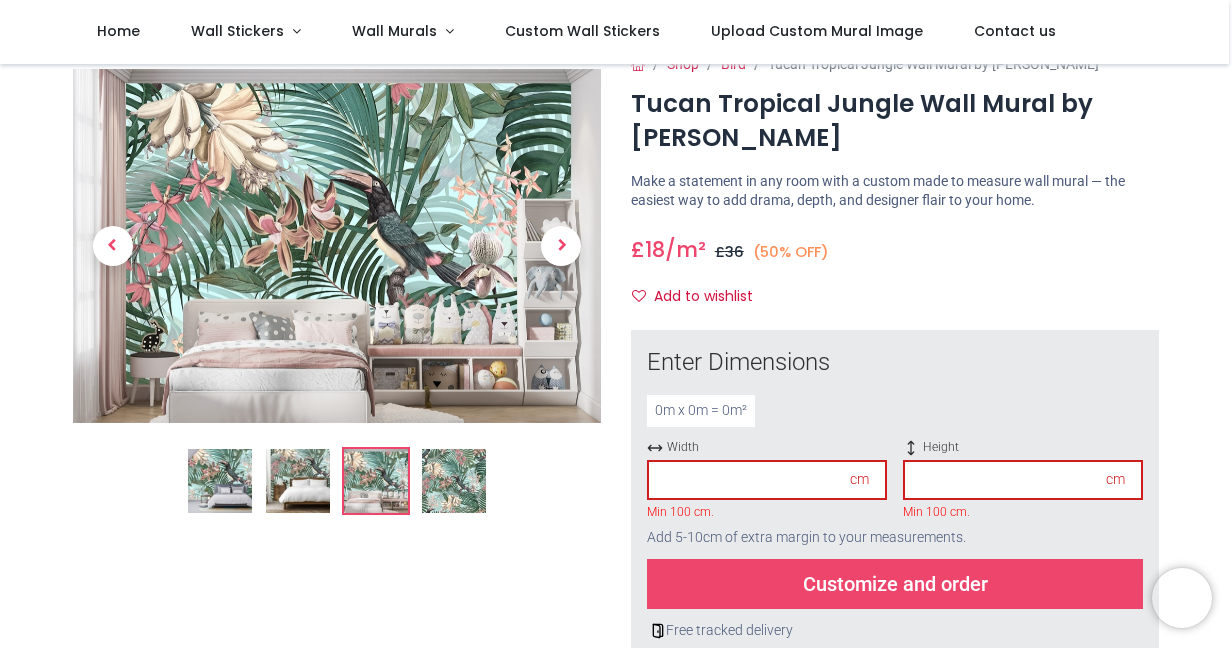 click at bounding box center [337, 597] 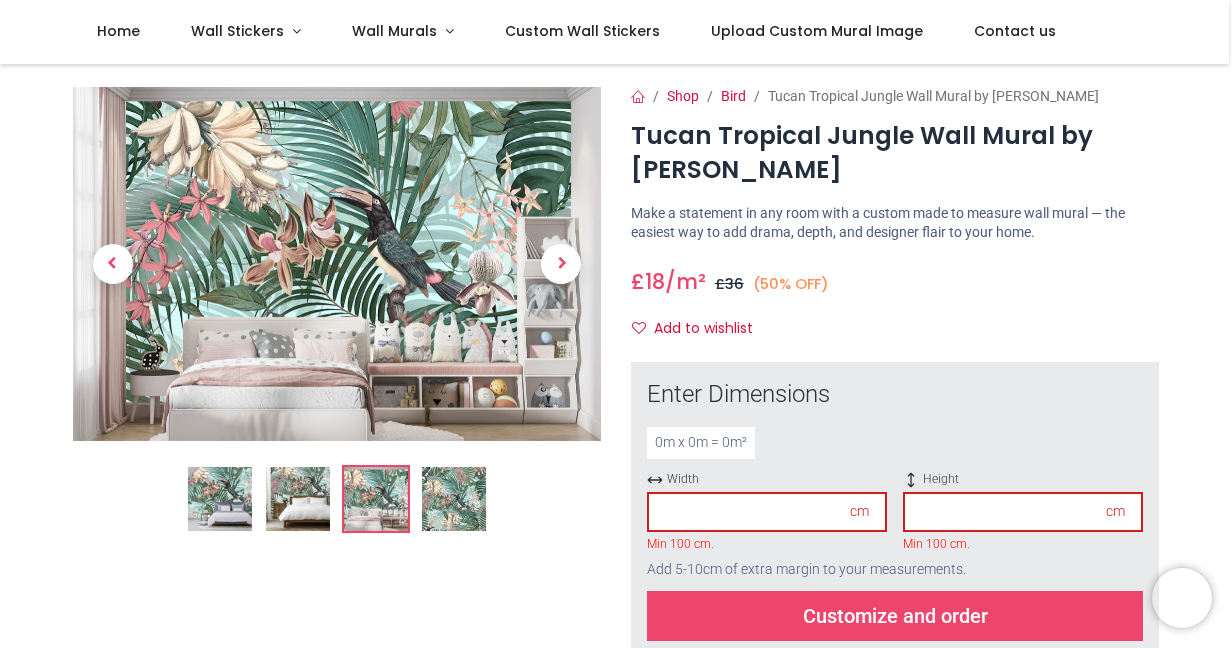 scroll, scrollTop: 0, scrollLeft: 0, axis: both 